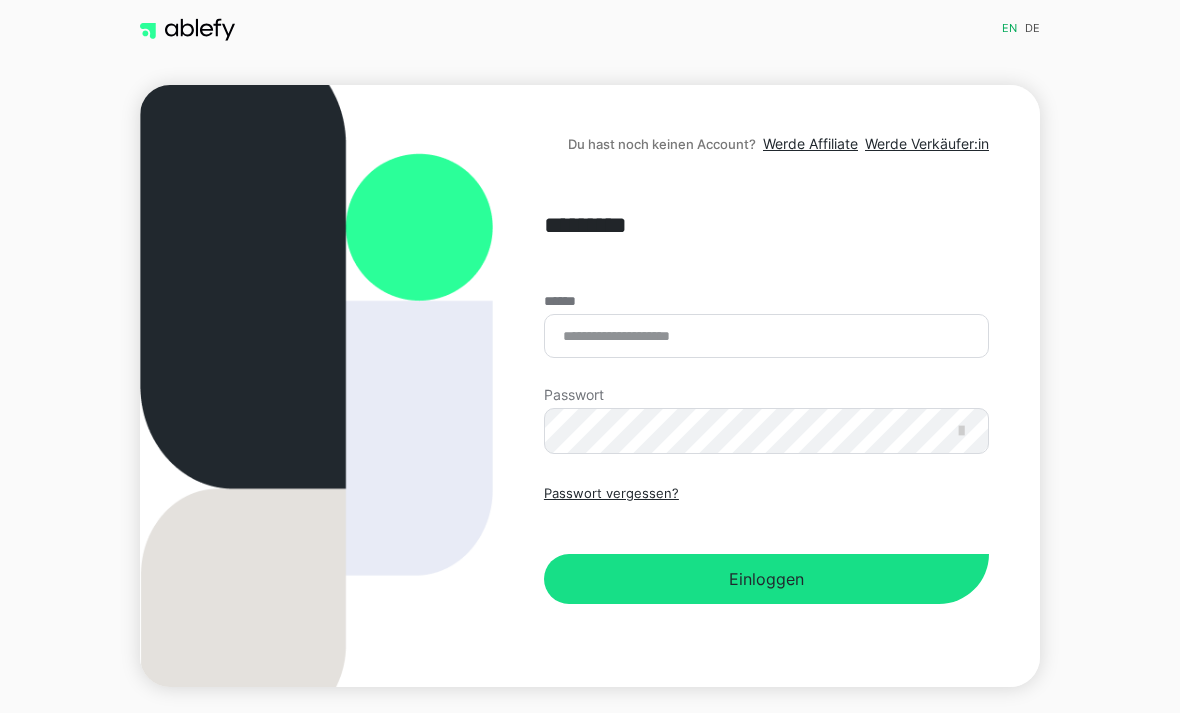scroll, scrollTop: 0, scrollLeft: 0, axis: both 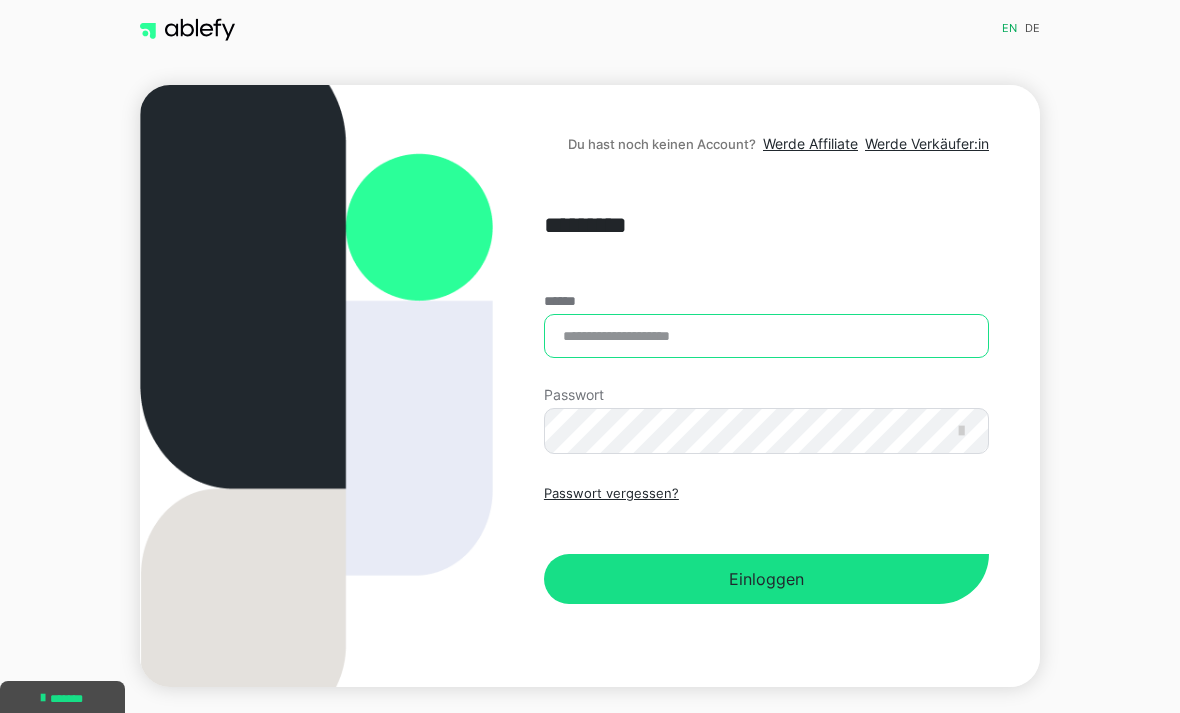 click on "******" at bounding box center (766, 336) 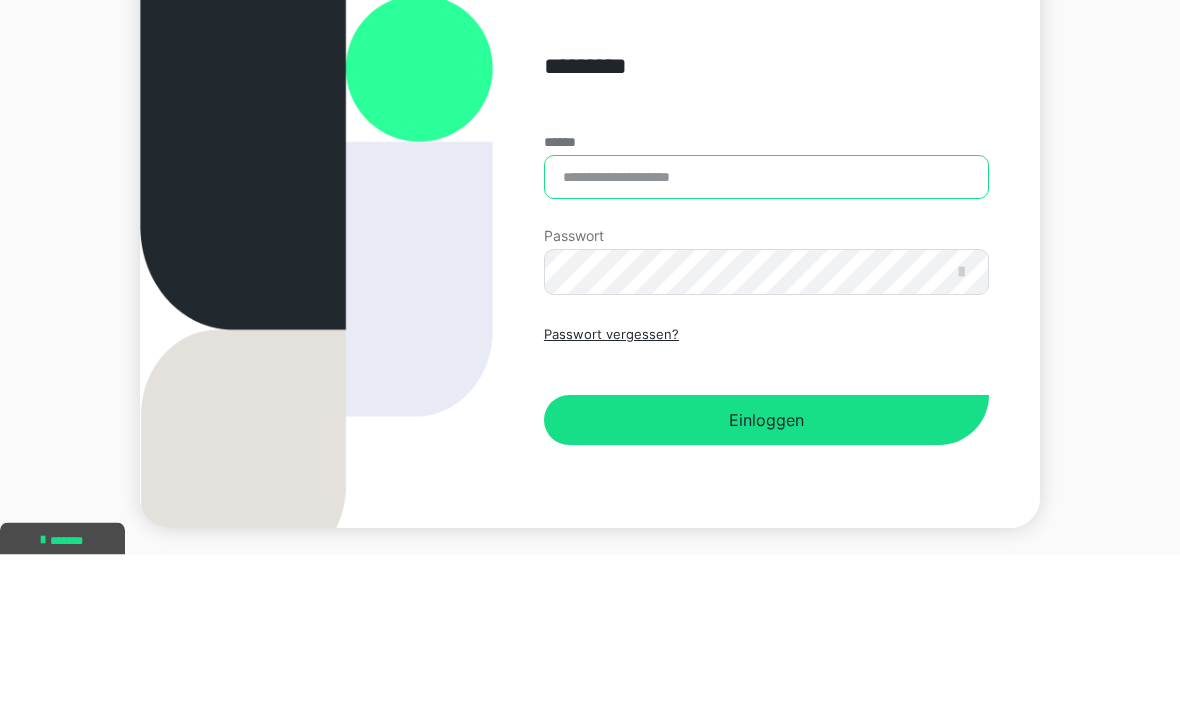 type on "**********" 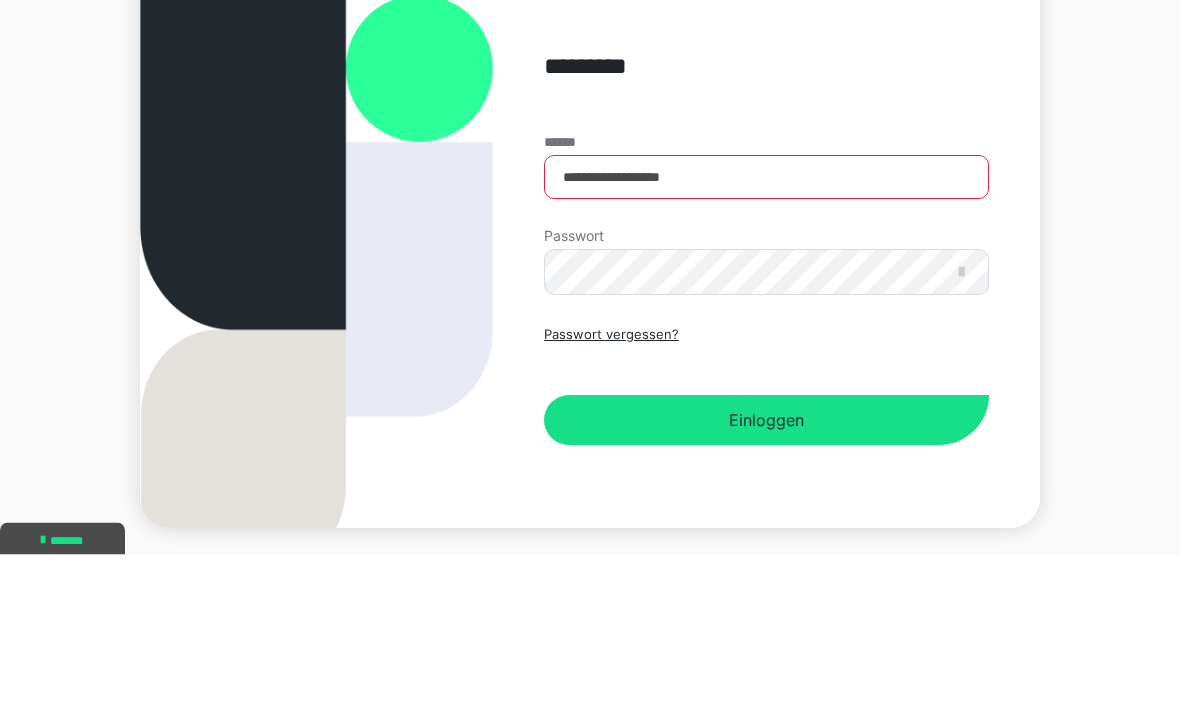 click on "Einloggen" at bounding box center (766, 579) 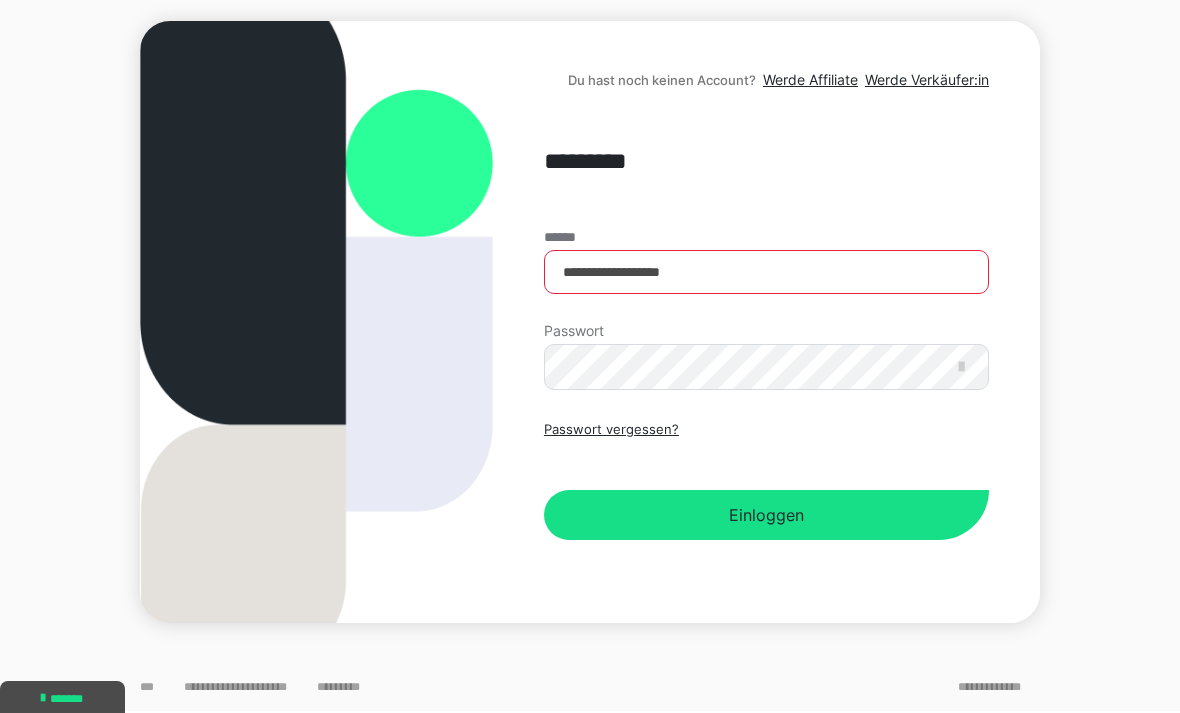 scroll, scrollTop: 0, scrollLeft: 0, axis: both 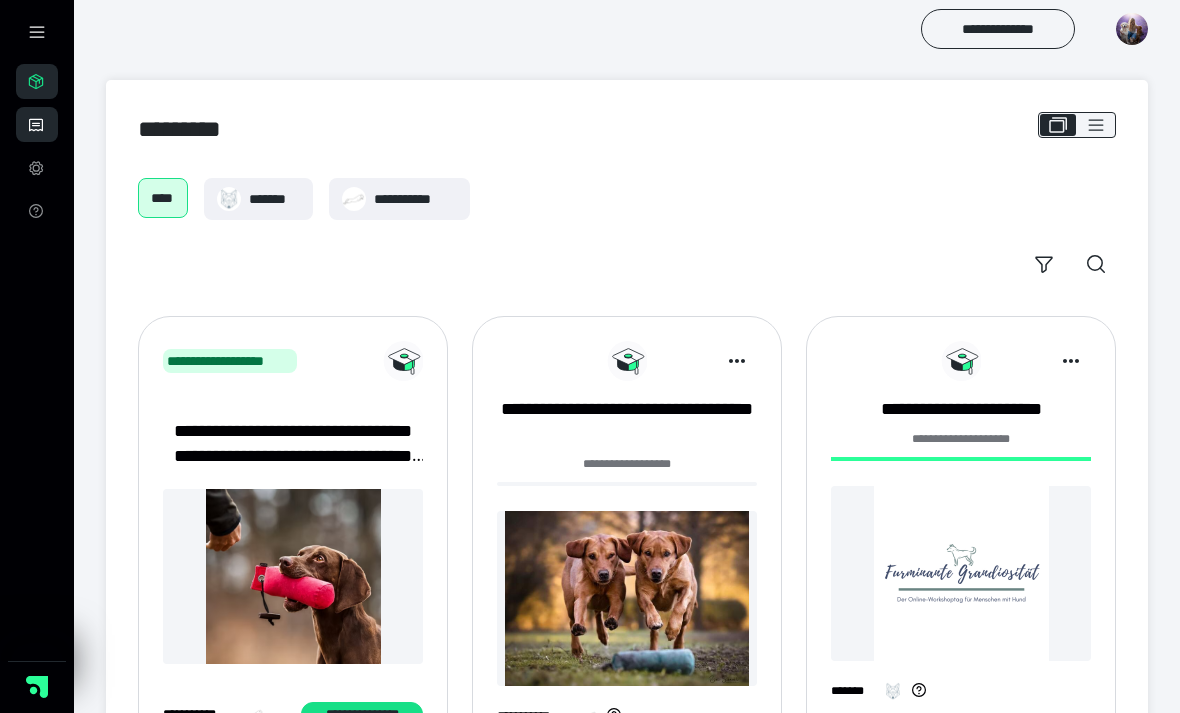 click 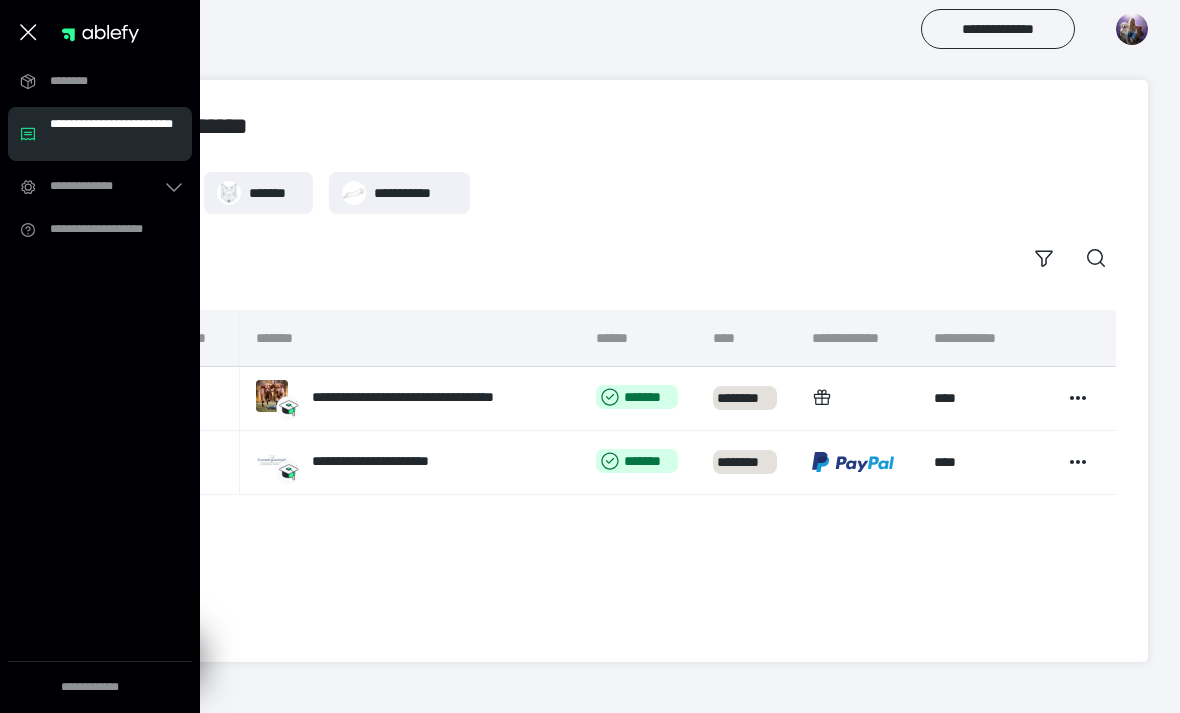 click on "**********" at bounding box center [627, 470] 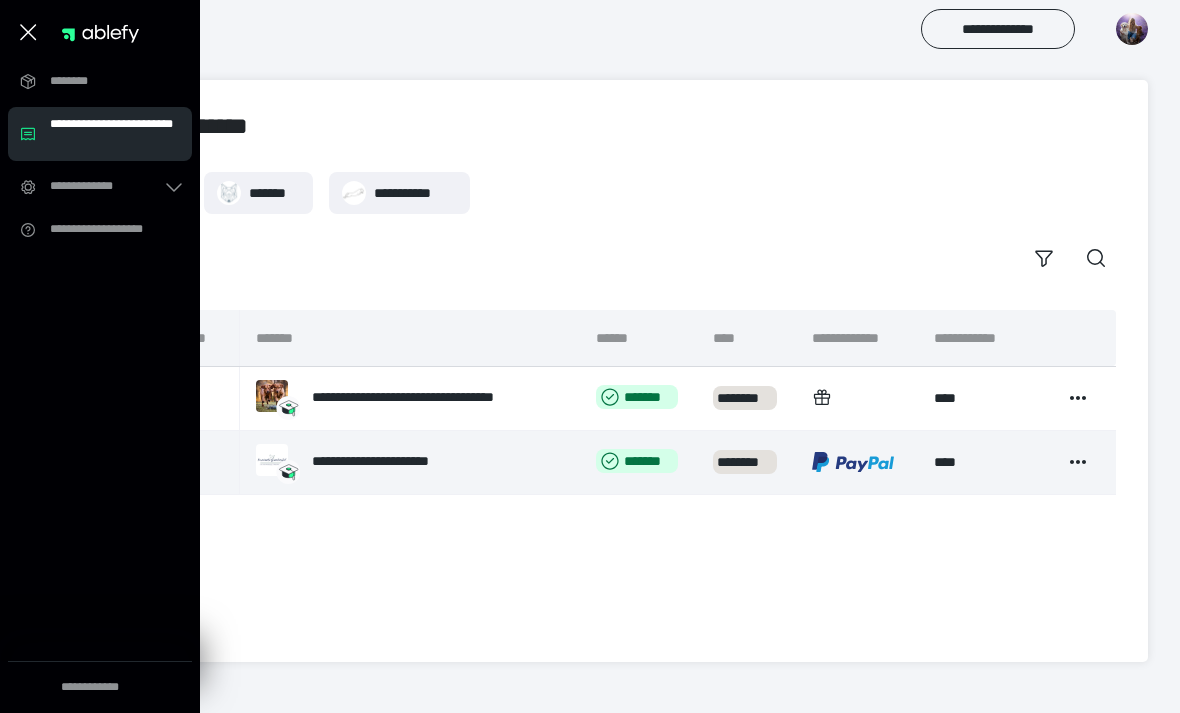 click on "**********" at bounding box center (392, 461) 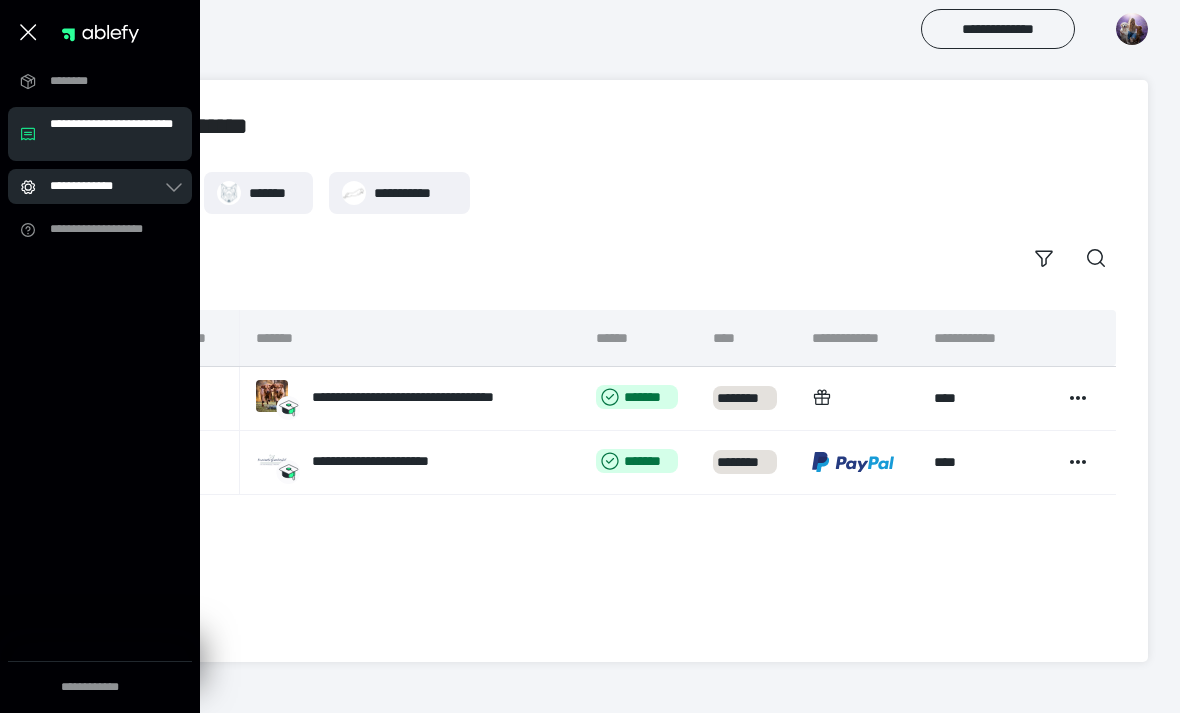 click 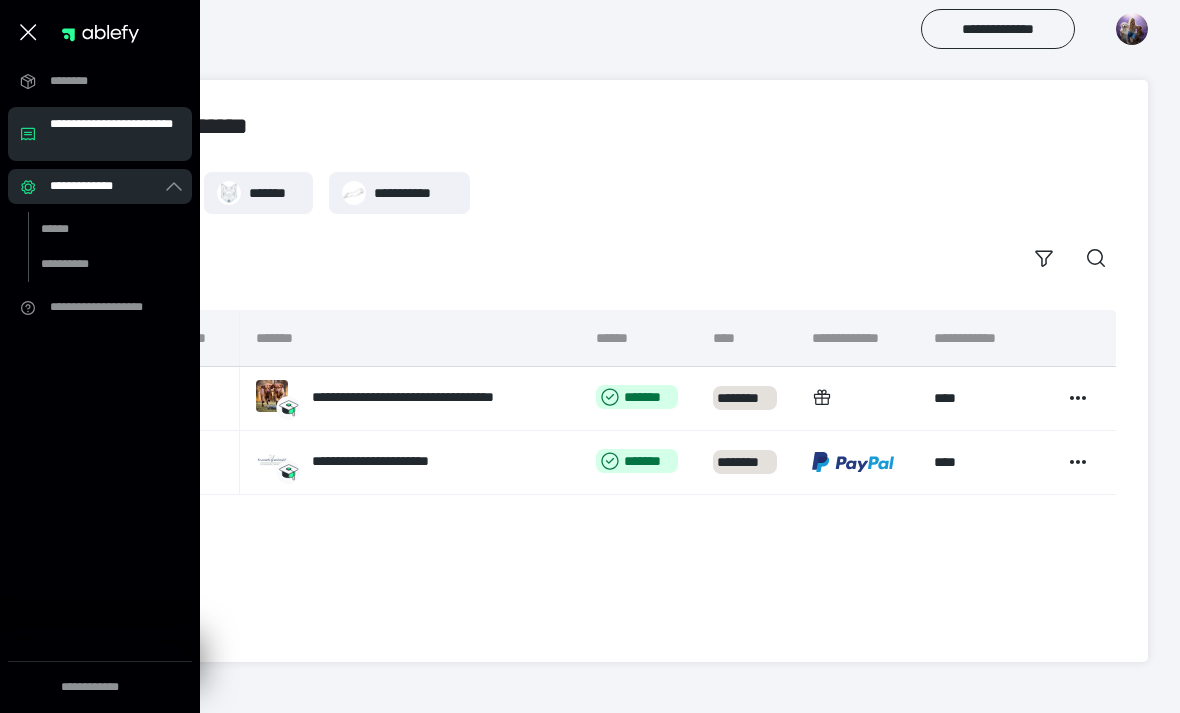 click on "**********" at bounding box center [100, 388] 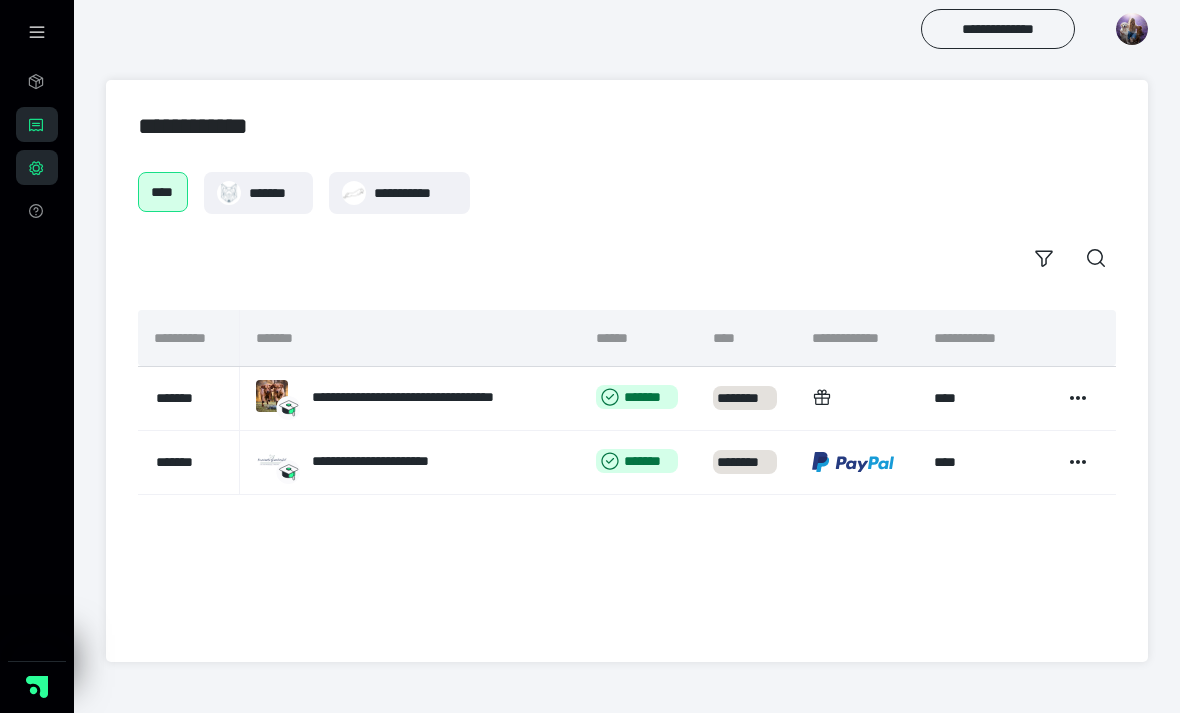 click on "**********" at bounding box center (627, 371) 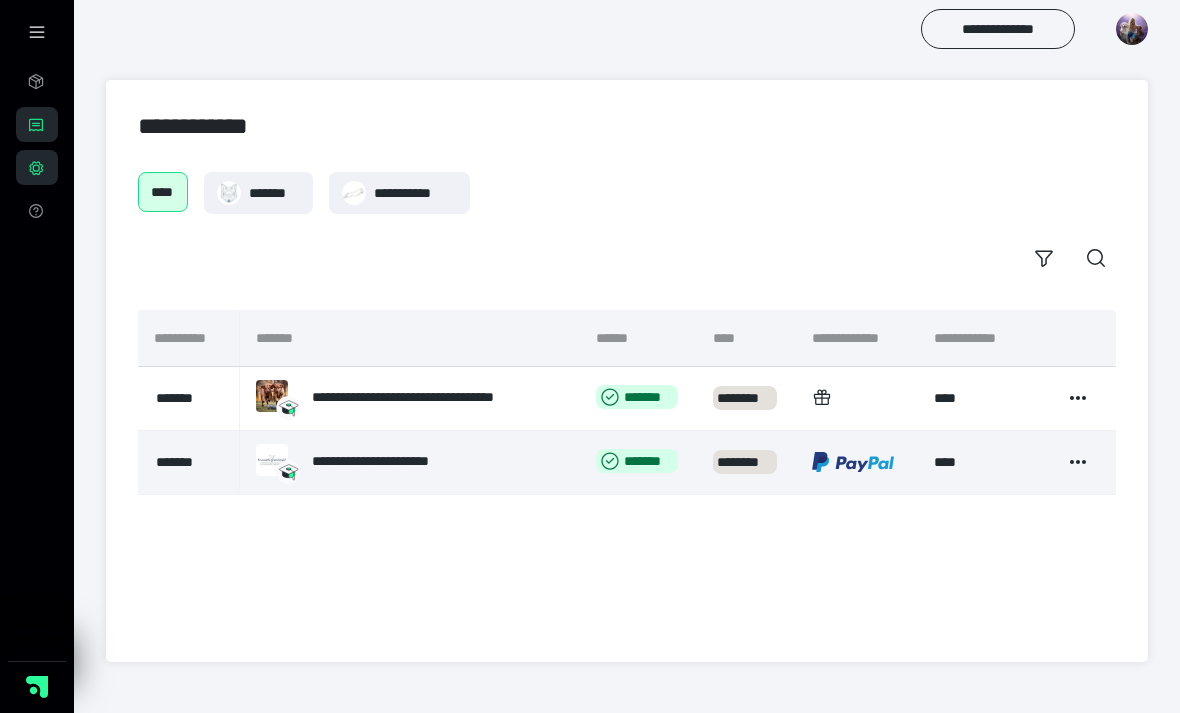 click on "**********" at bounding box center [392, 461] 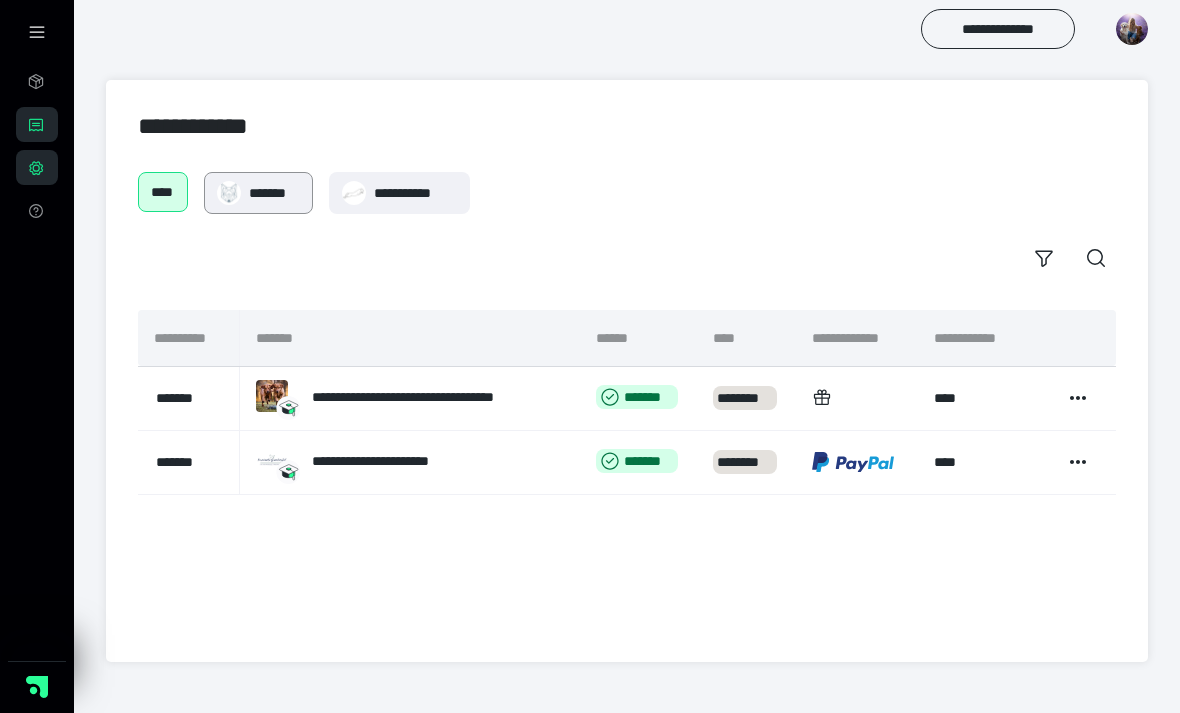 click on "*******" at bounding box center [258, 193] 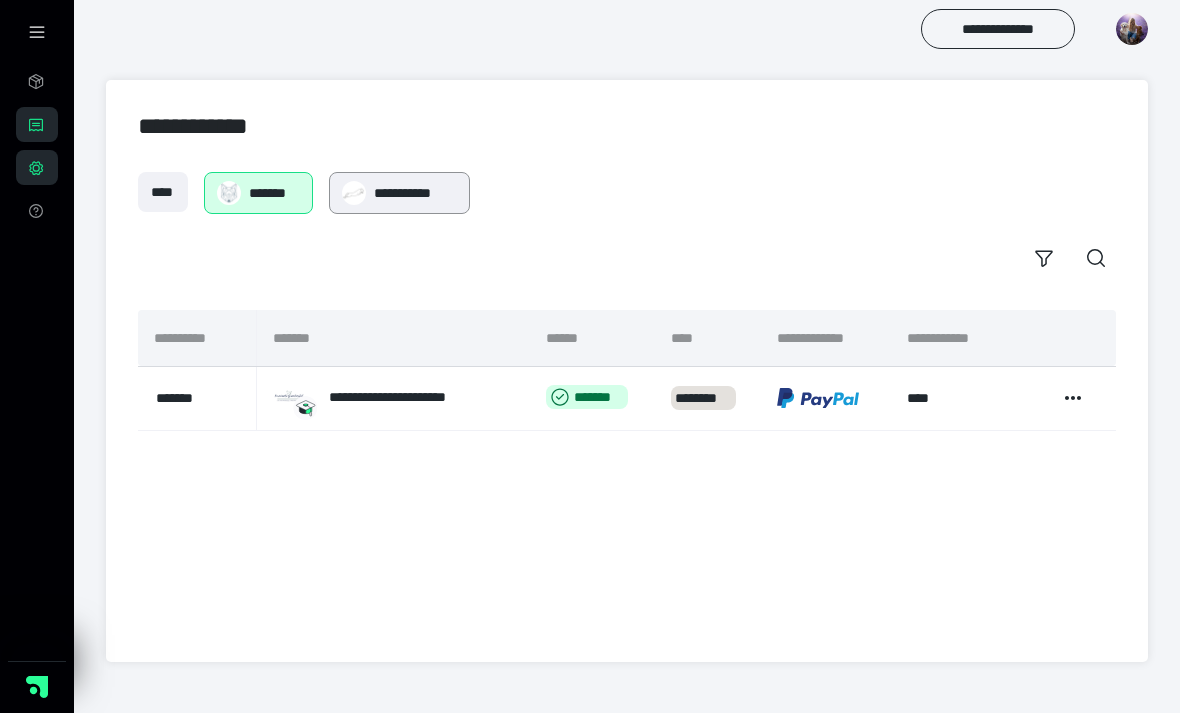 click on "**********" at bounding box center [415, 193] 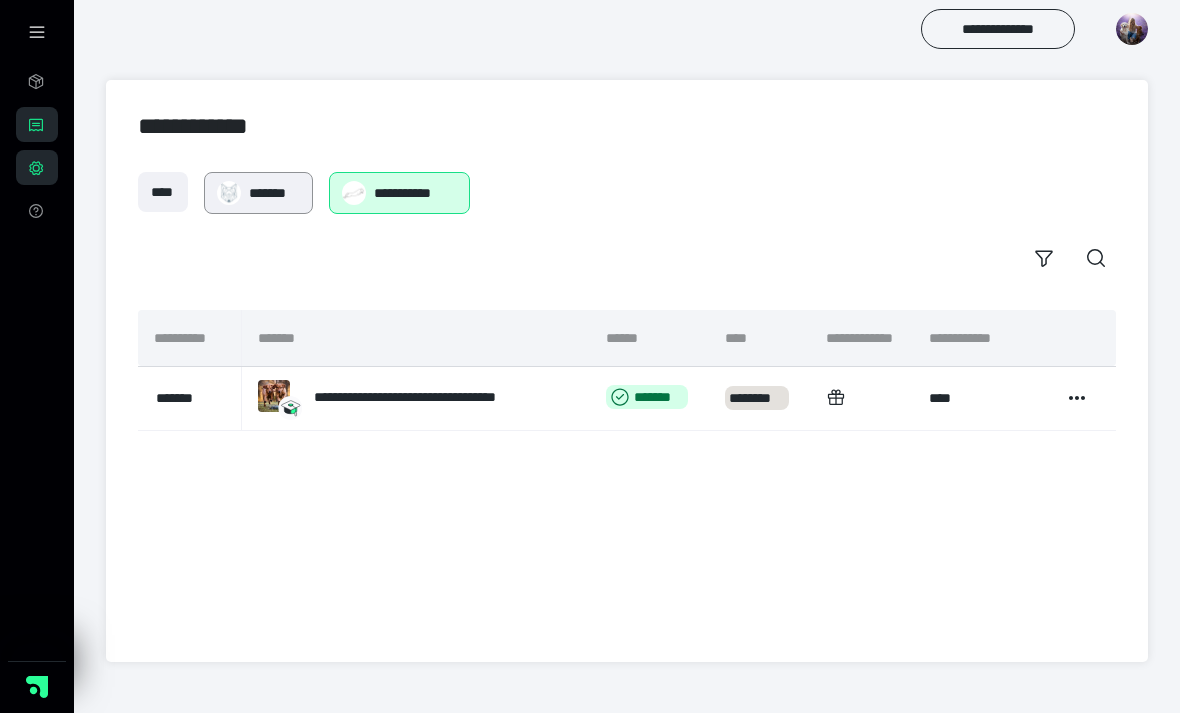 click on "*******" at bounding box center (274, 193) 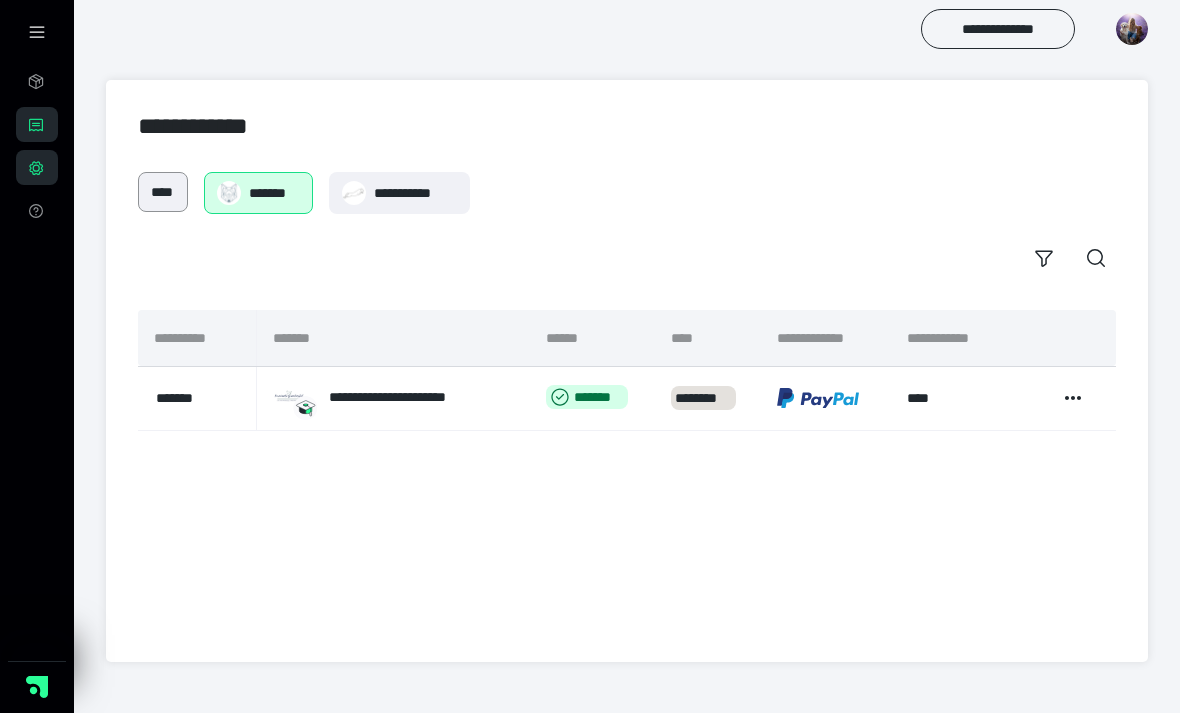 click on "****" at bounding box center [163, 192] 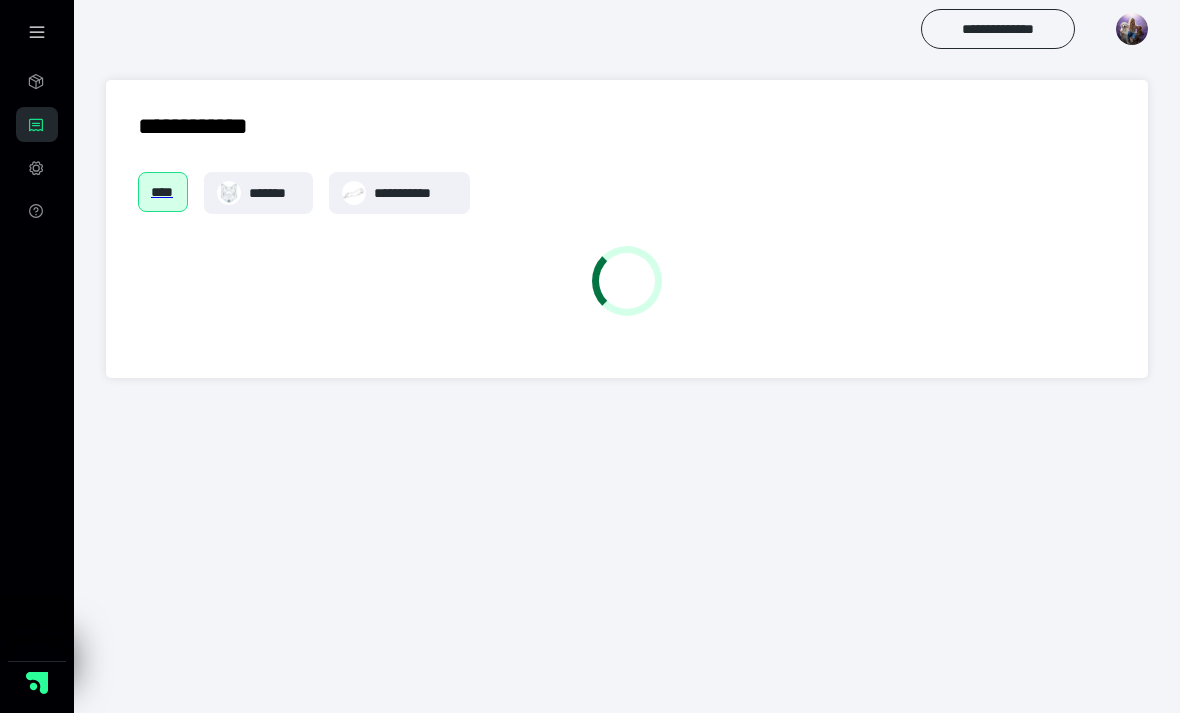 scroll, scrollTop: 0, scrollLeft: 0, axis: both 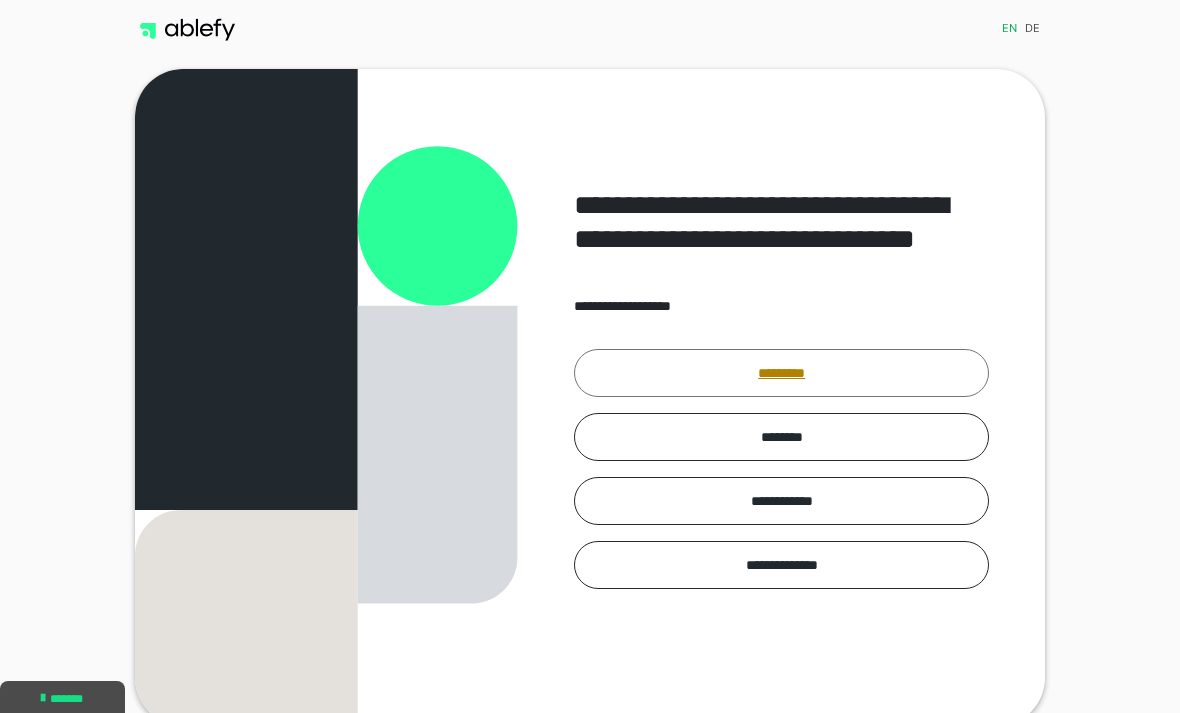 click on "*********" at bounding box center (781, 373) 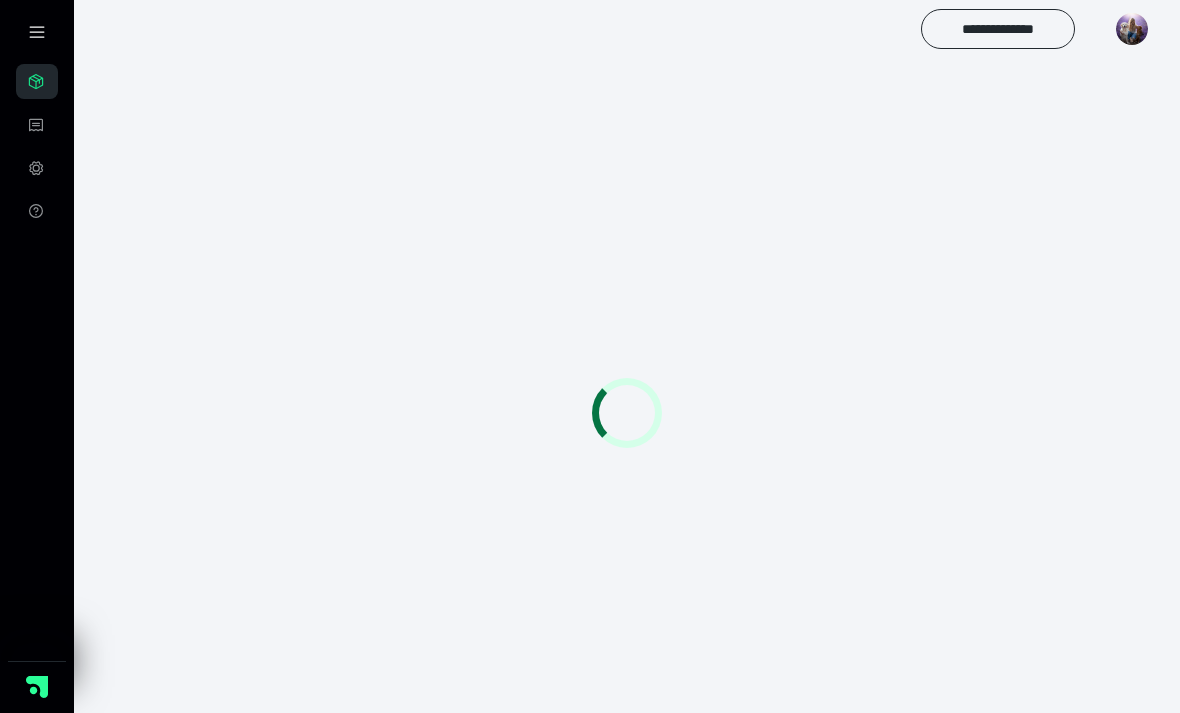 scroll, scrollTop: 0, scrollLeft: 0, axis: both 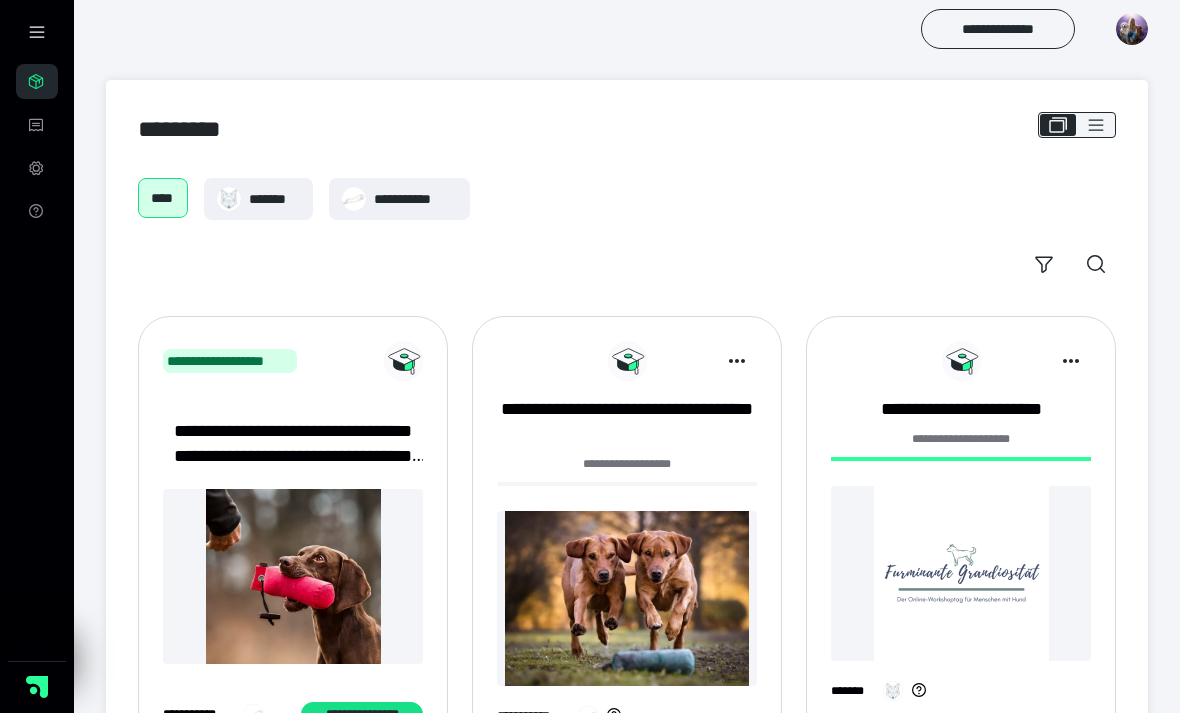 click at bounding box center (1132, 29) 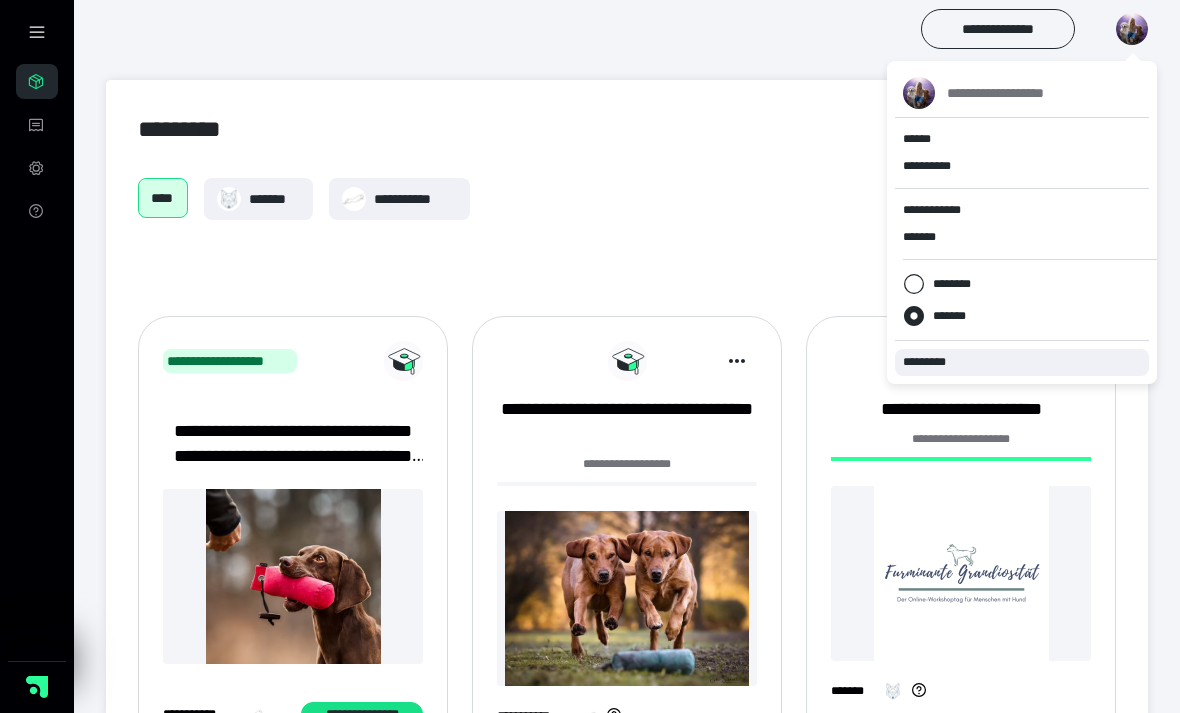 click on "*********" at bounding box center [933, 362] 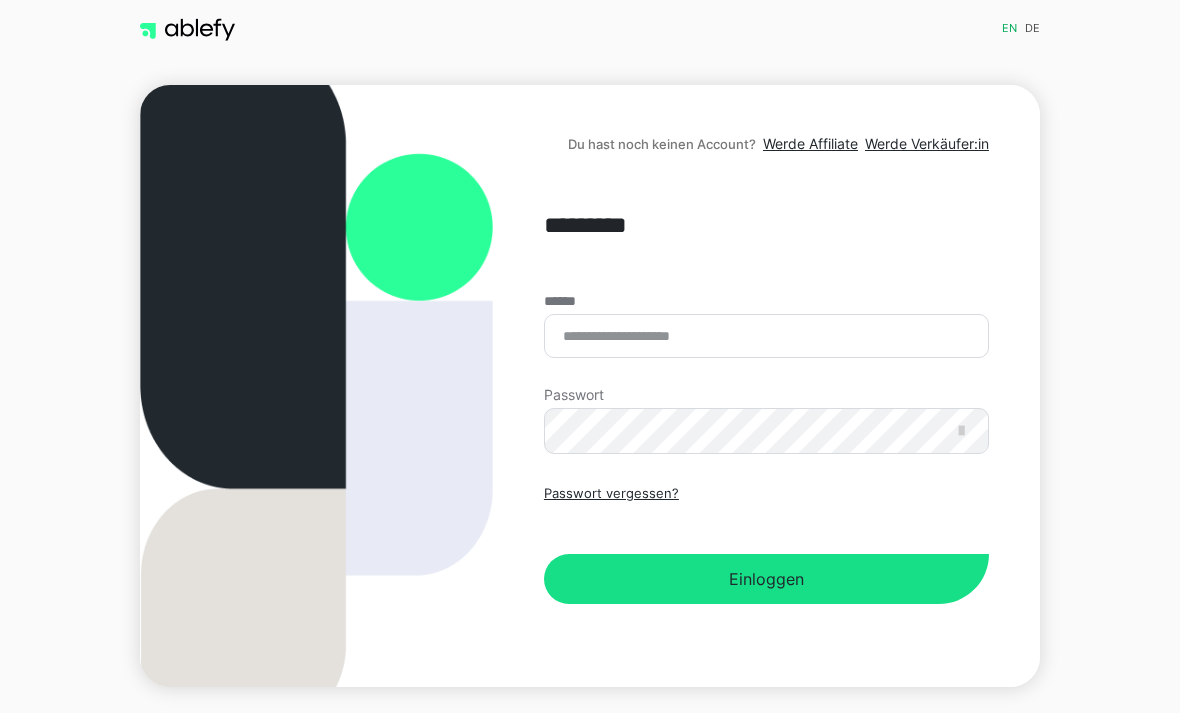 scroll, scrollTop: 159, scrollLeft: 0, axis: vertical 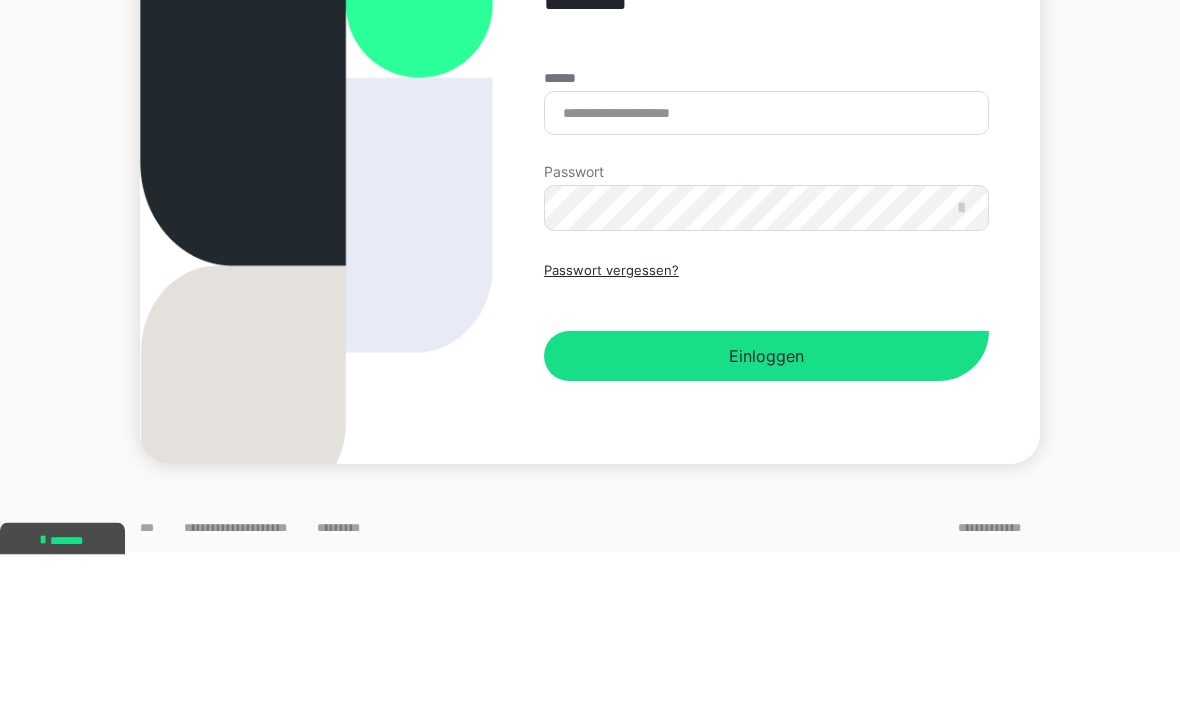 click on "******" at bounding box center (766, 272) 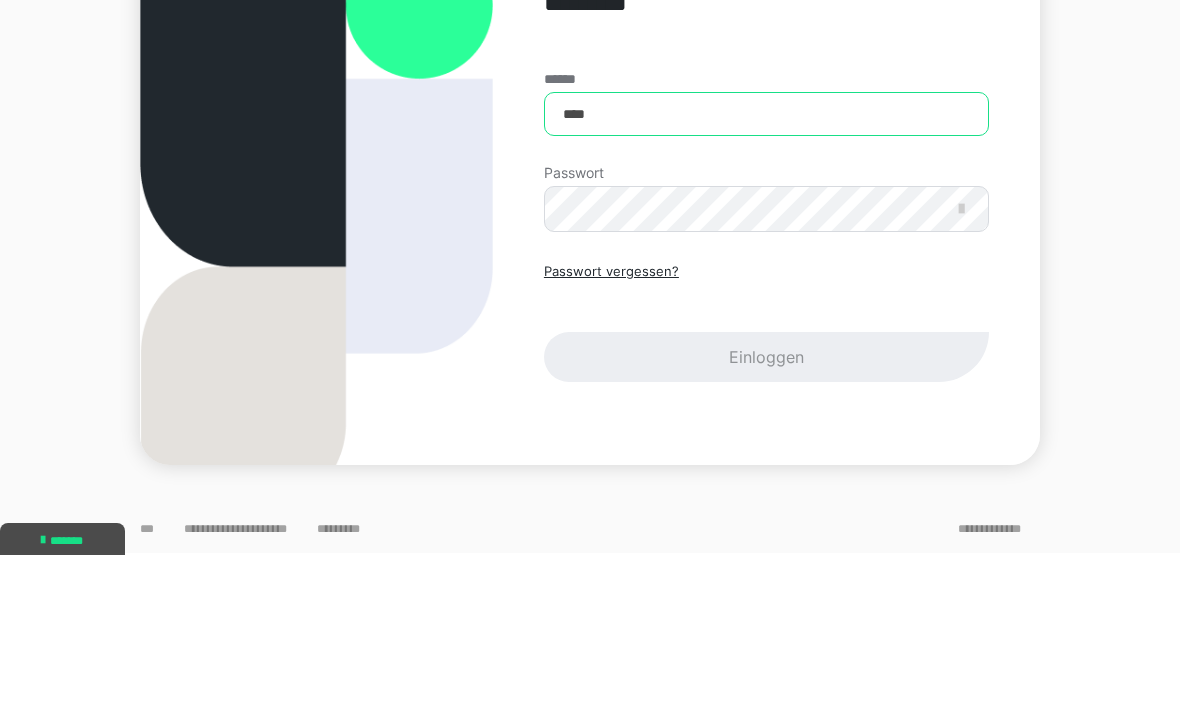 type on "**********" 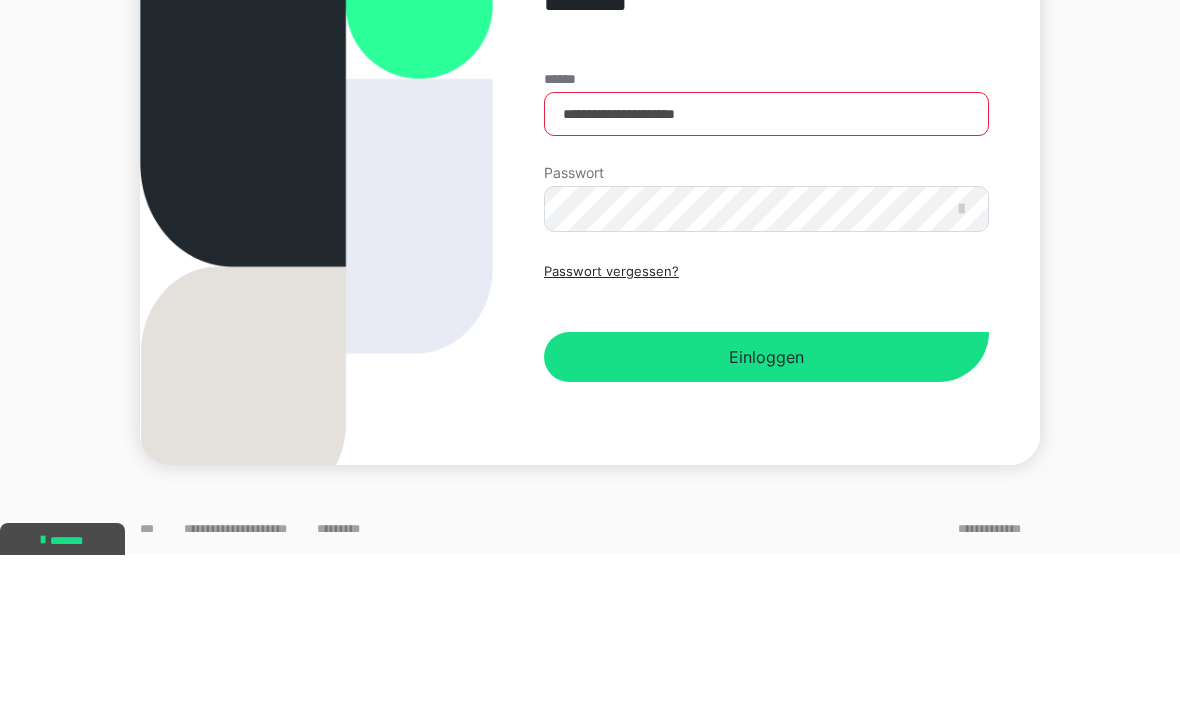 scroll, scrollTop: 64, scrollLeft: 0, axis: vertical 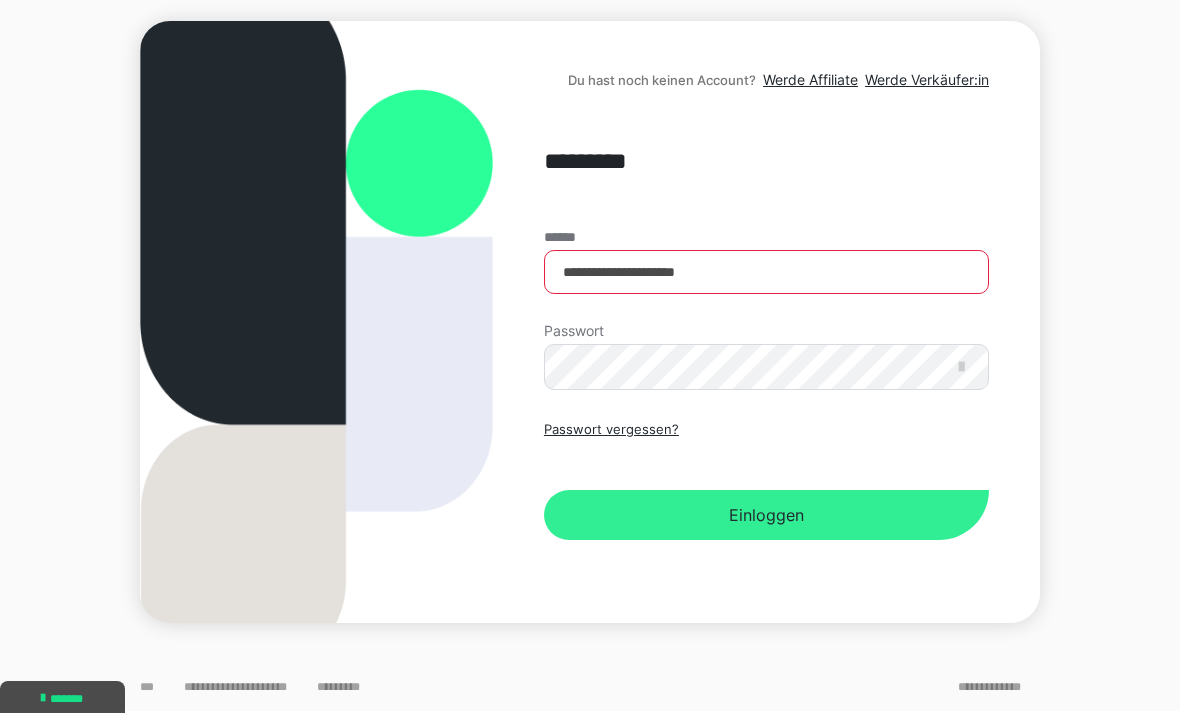 click on "Einloggen" at bounding box center [766, 515] 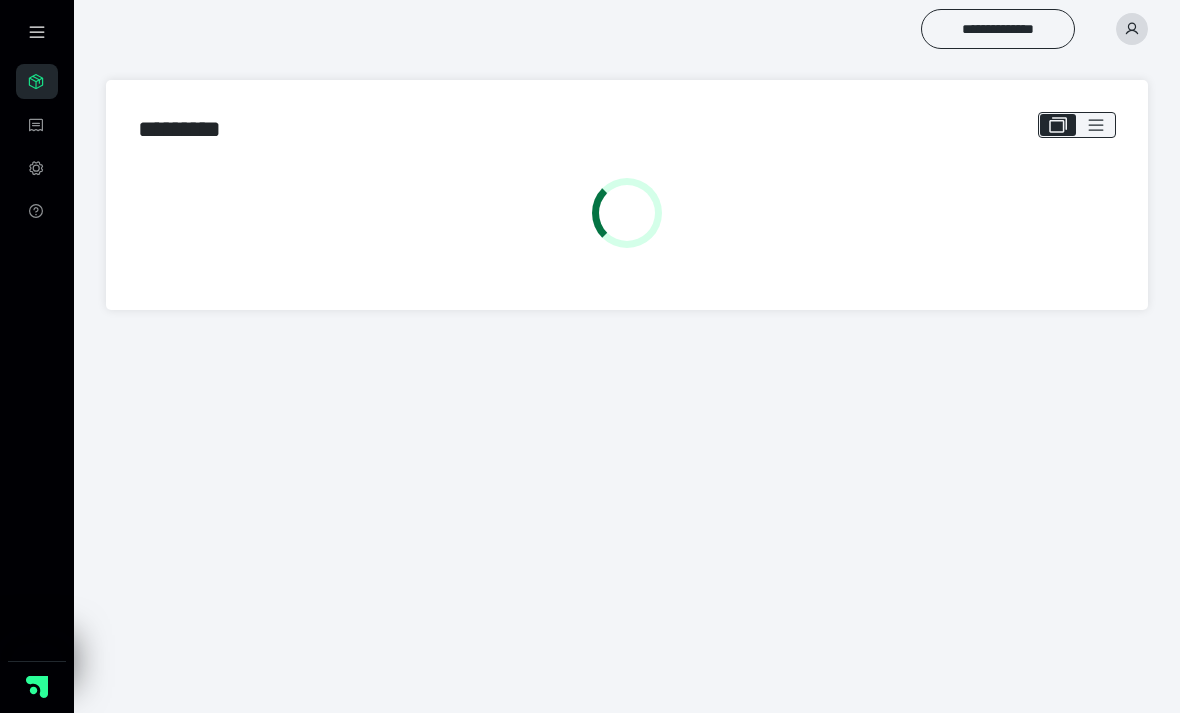 scroll, scrollTop: 0, scrollLeft: 0, axis: both 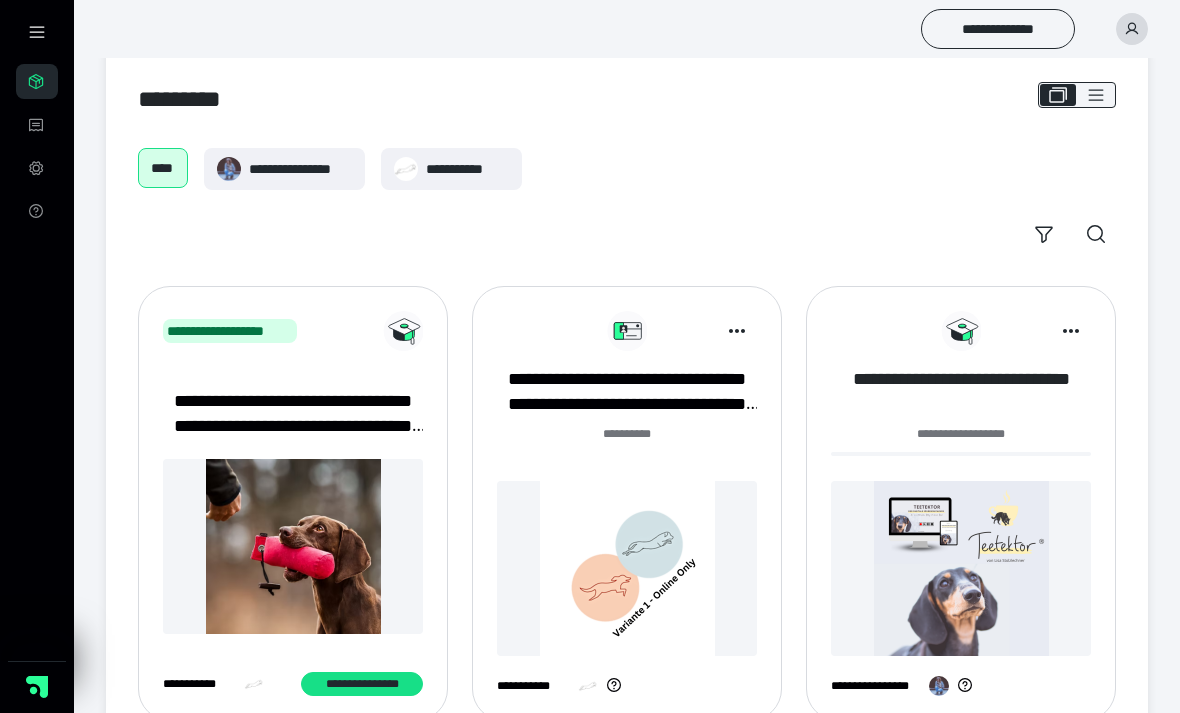 click on "**********" at bounding box center [961, 392] 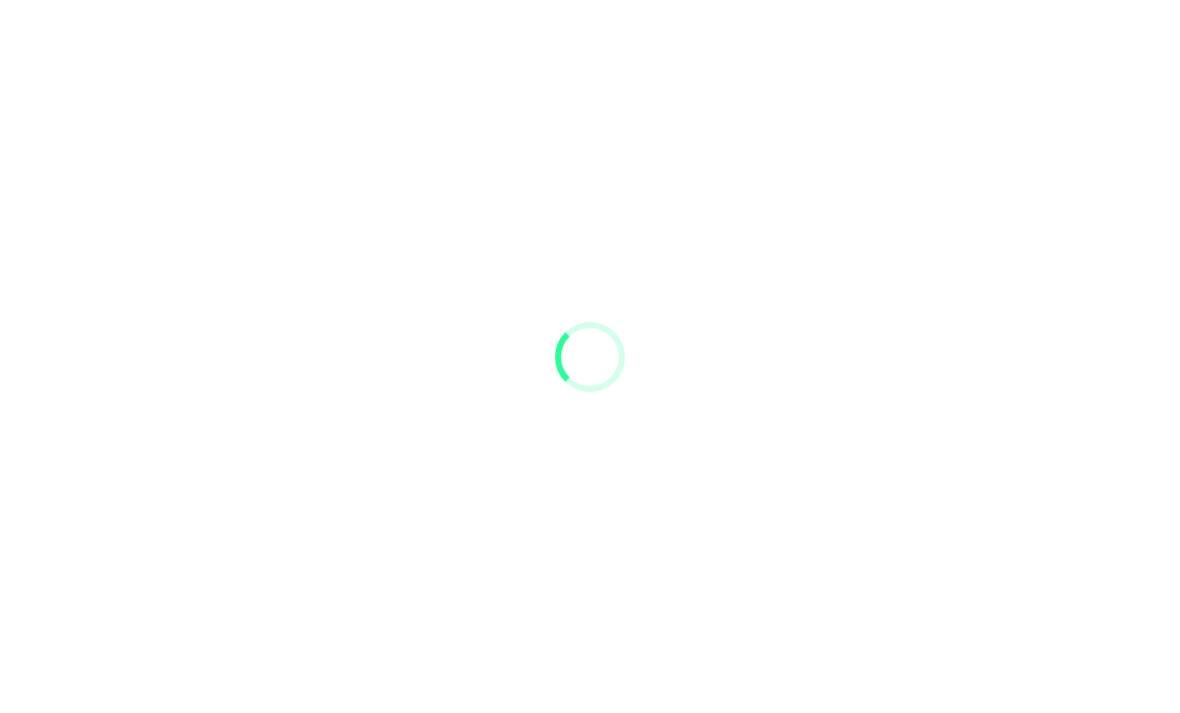 scroll, scrollTop: 0, scrollLeft: 0, axis: both 